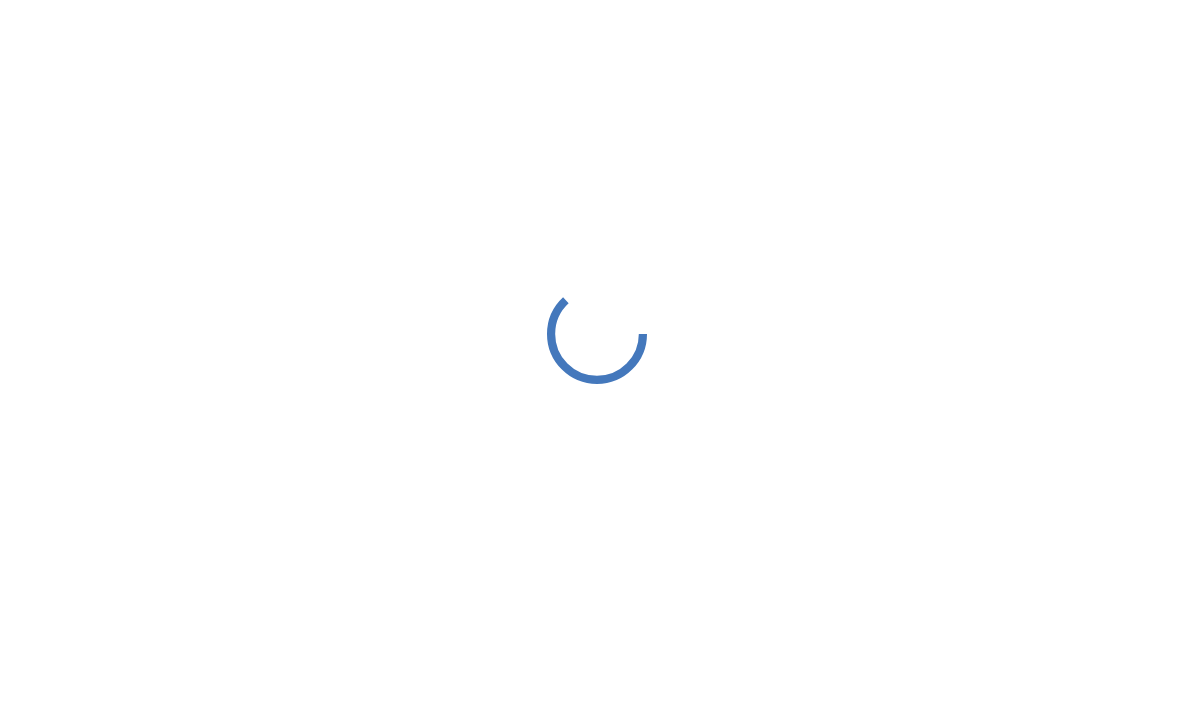 scroll, scrollTop: 0, scrollLeft: 0, axis: both 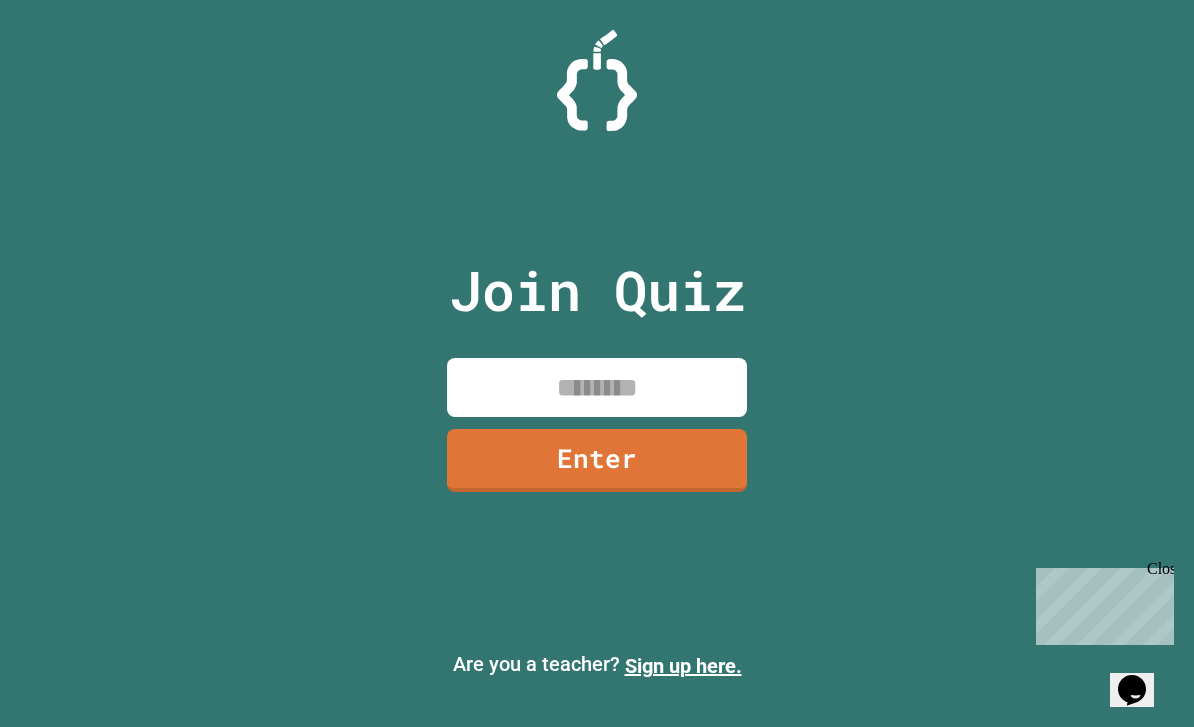 click at bounding box center [597, 387] 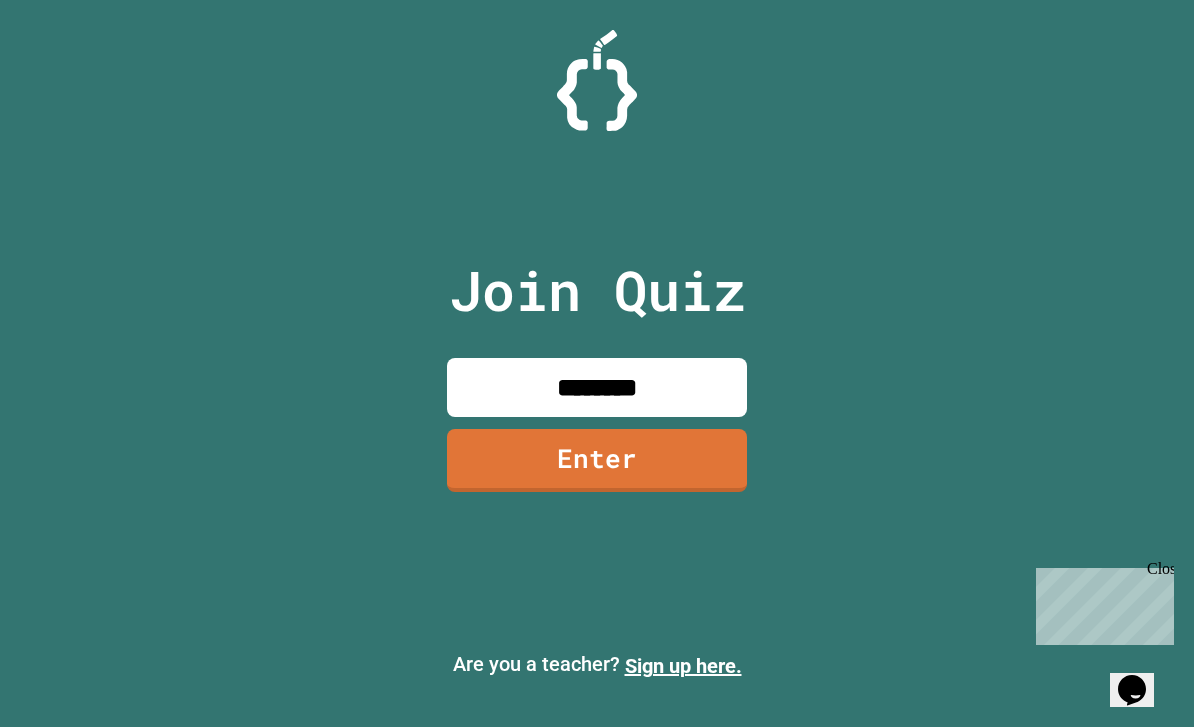 type on "********" 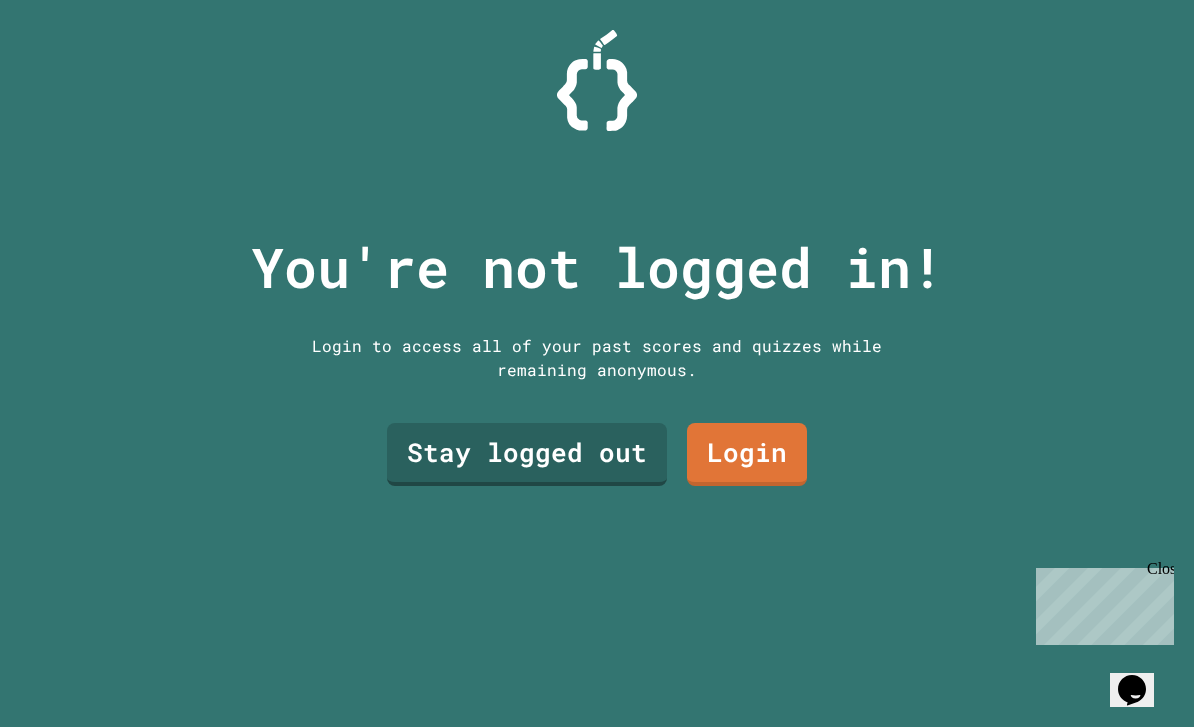 click on "Login" at bounding box center [747, 454] 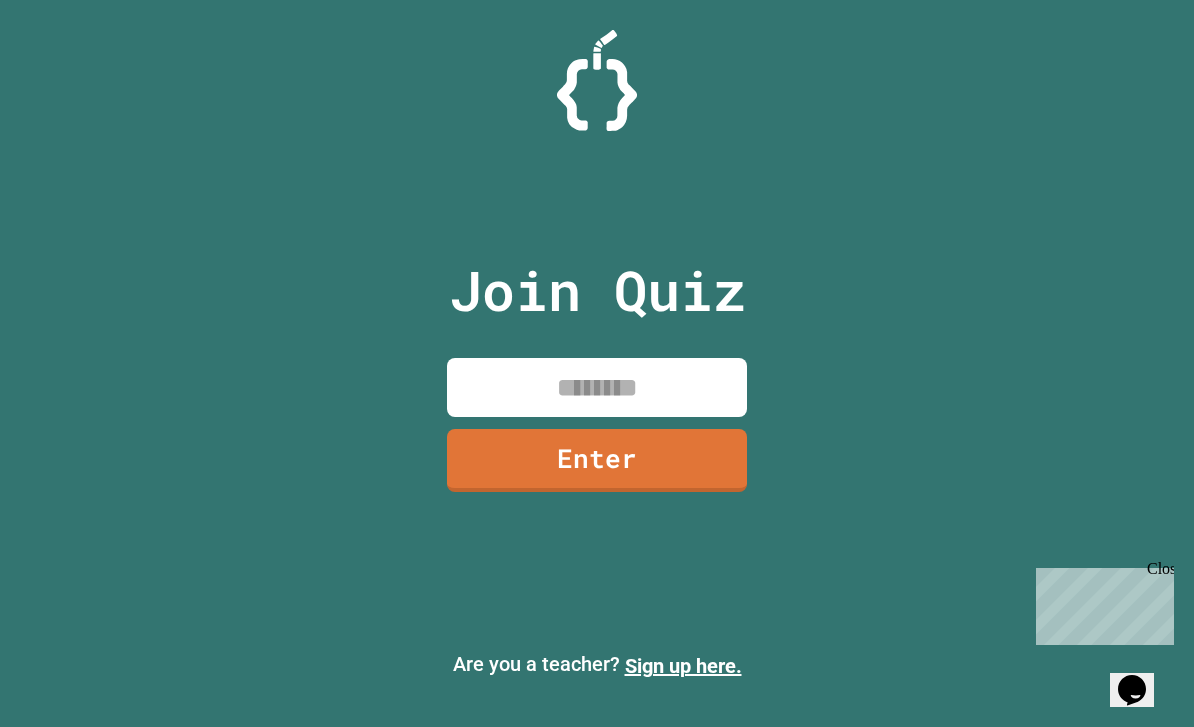 click at bounding box center (597, 387) 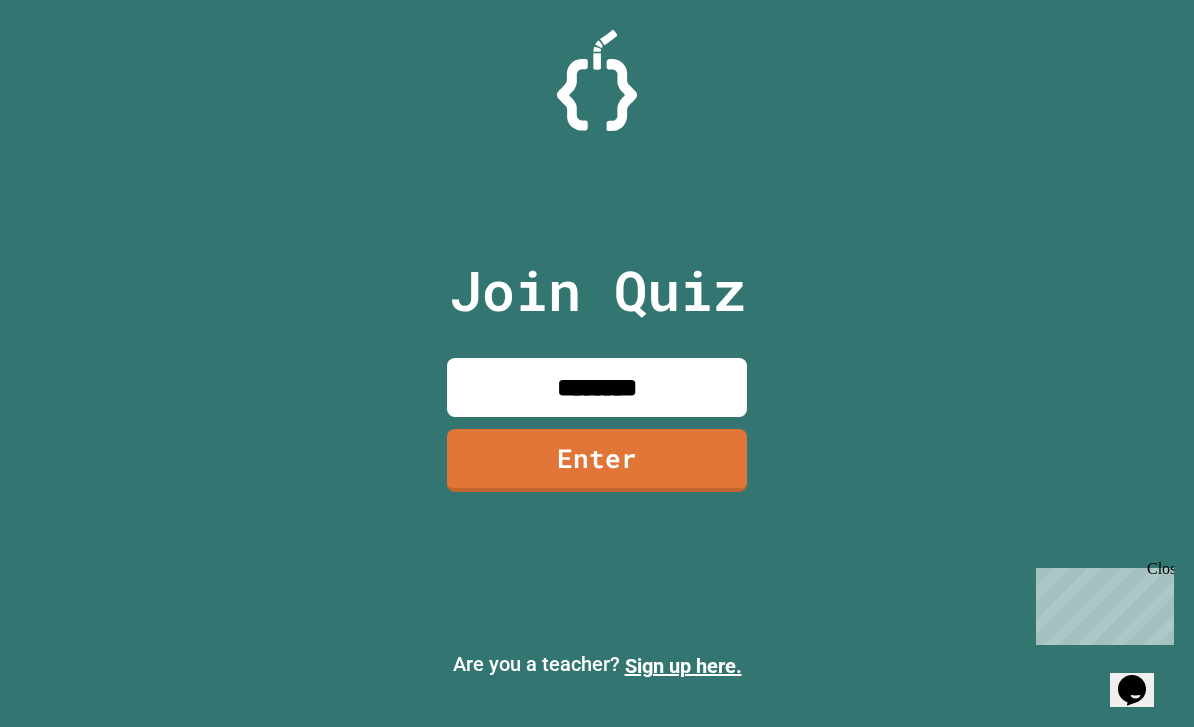 type on "********" 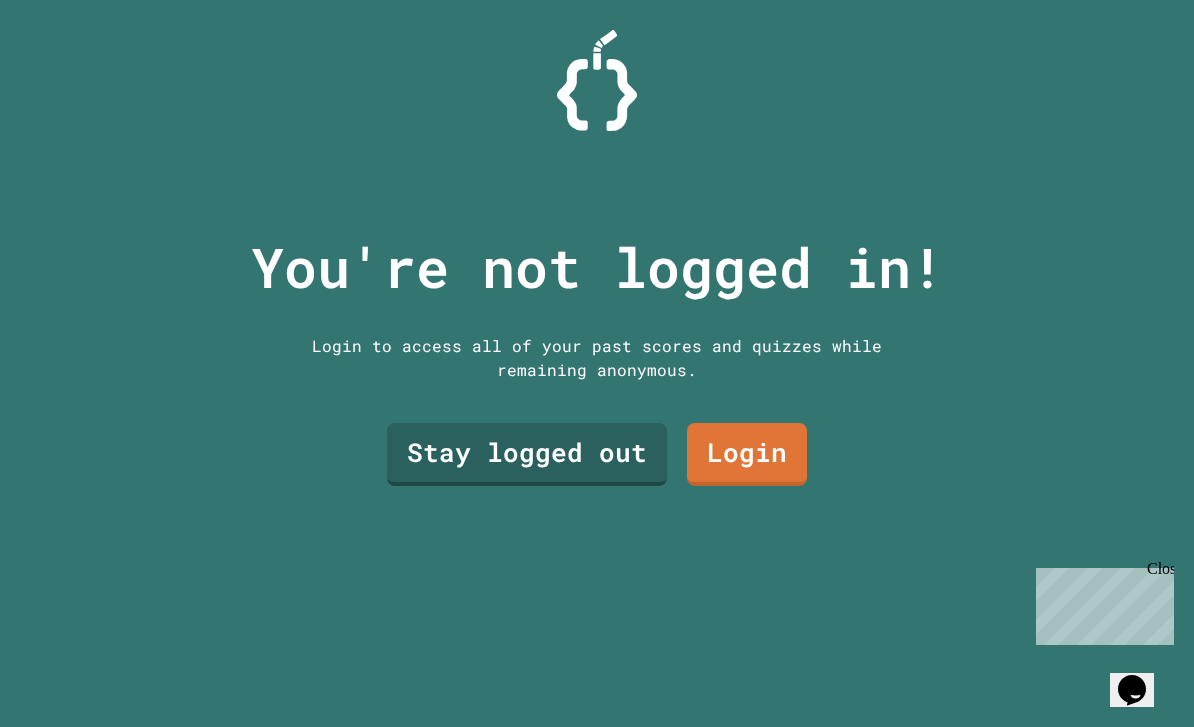 click on "Stay logged out" at bounding box center [527, 454] 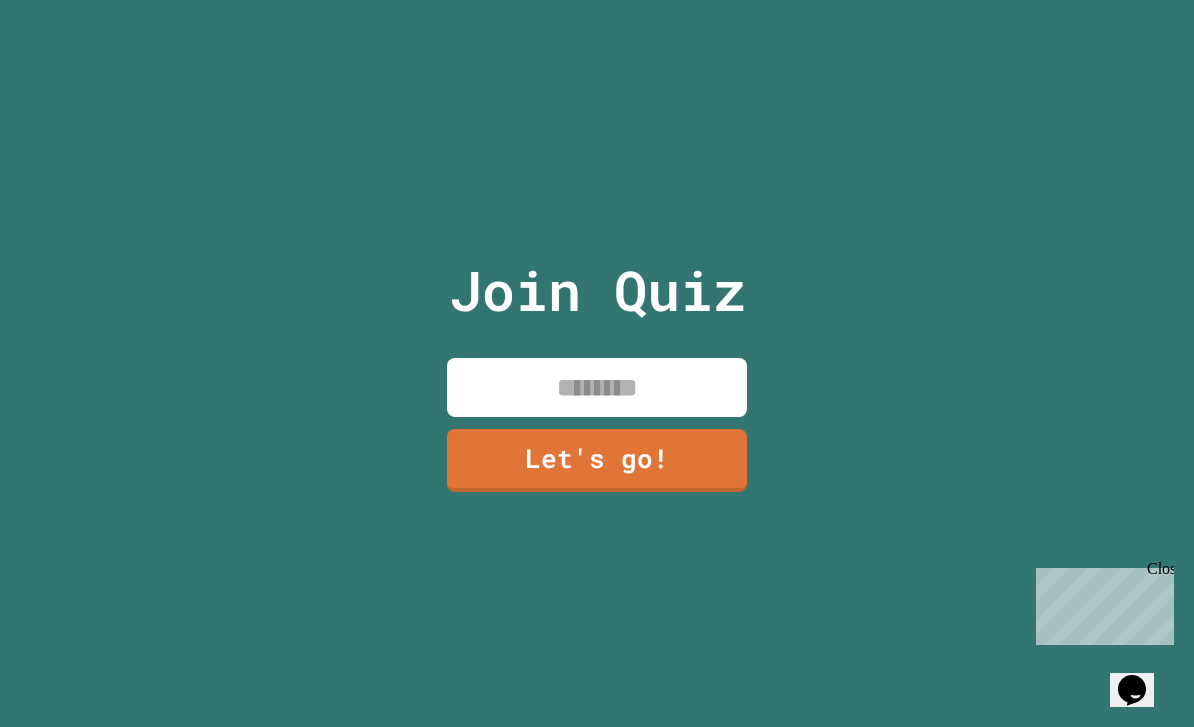 click at bounding box center (597, 387) 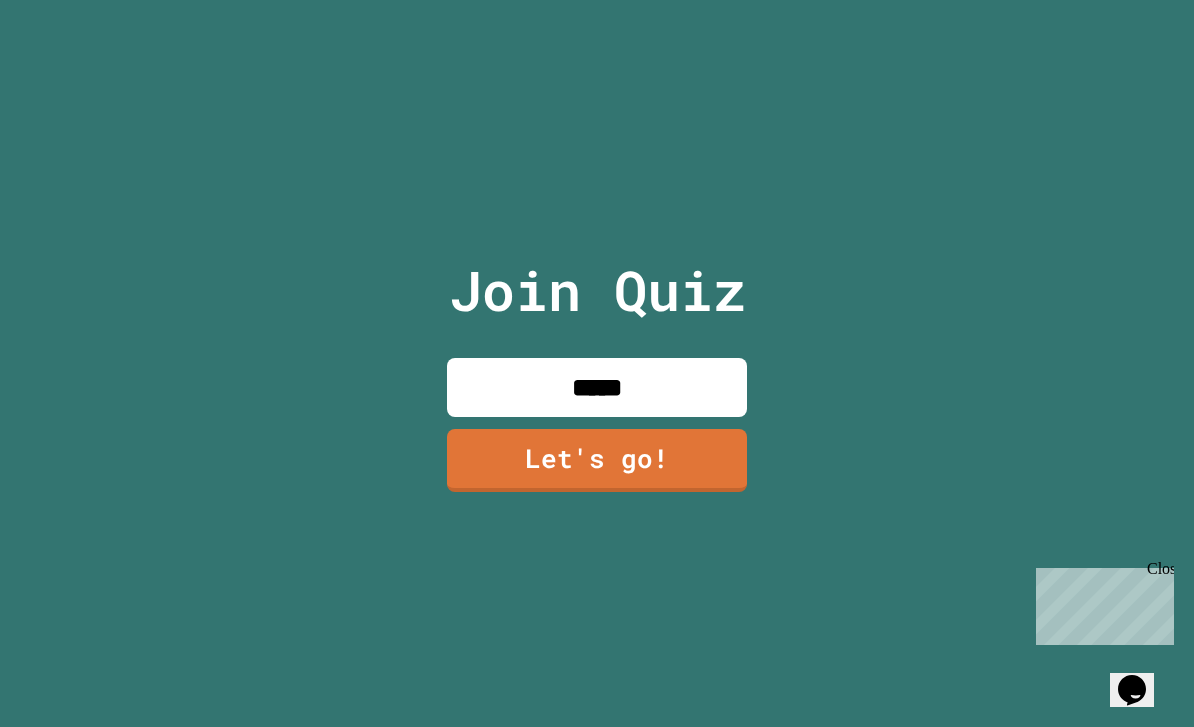 type on "*****" 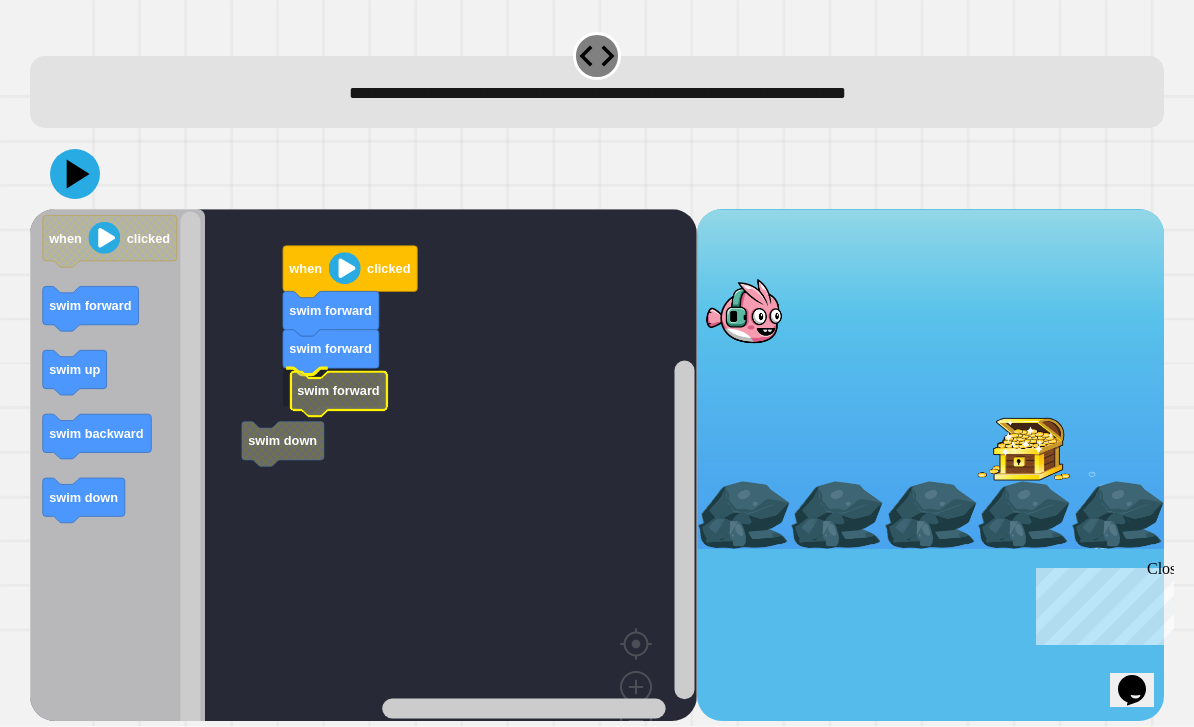 click 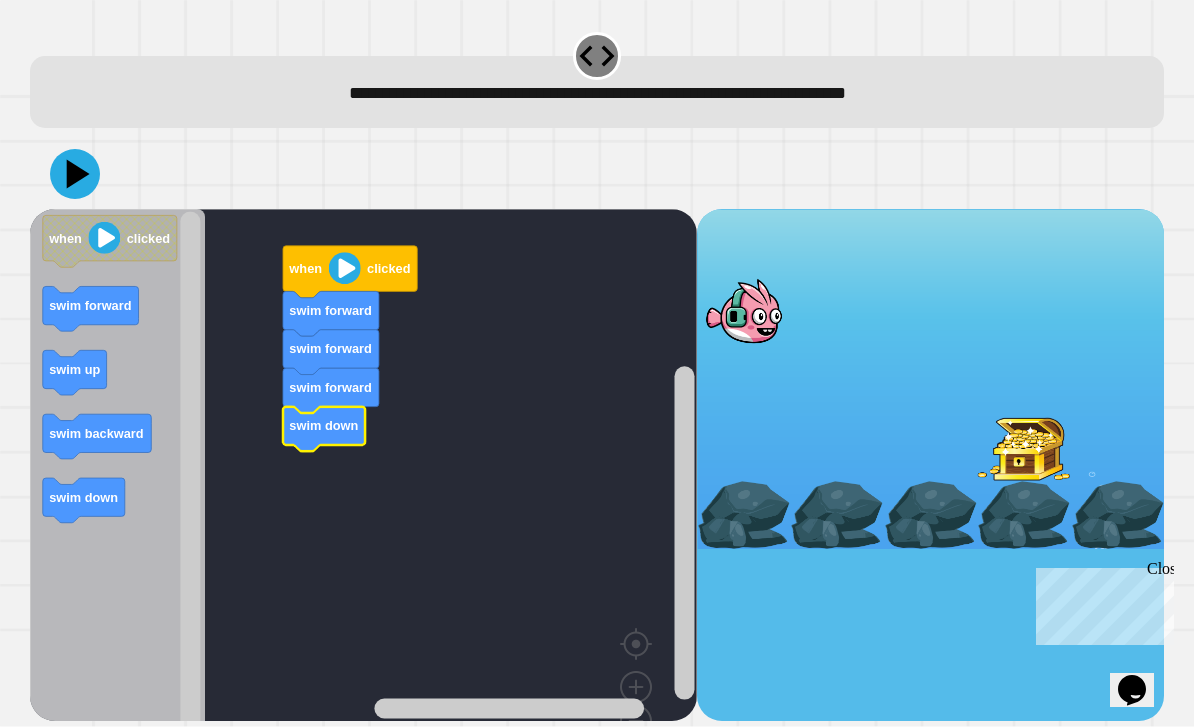 click 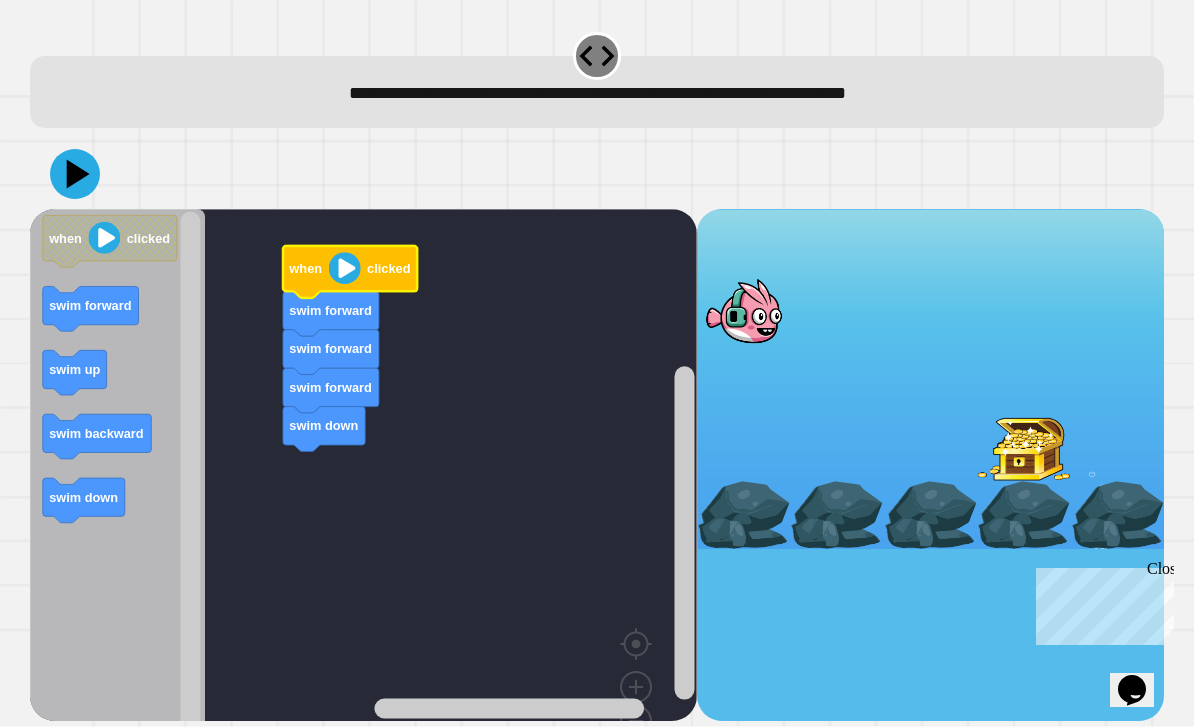 click 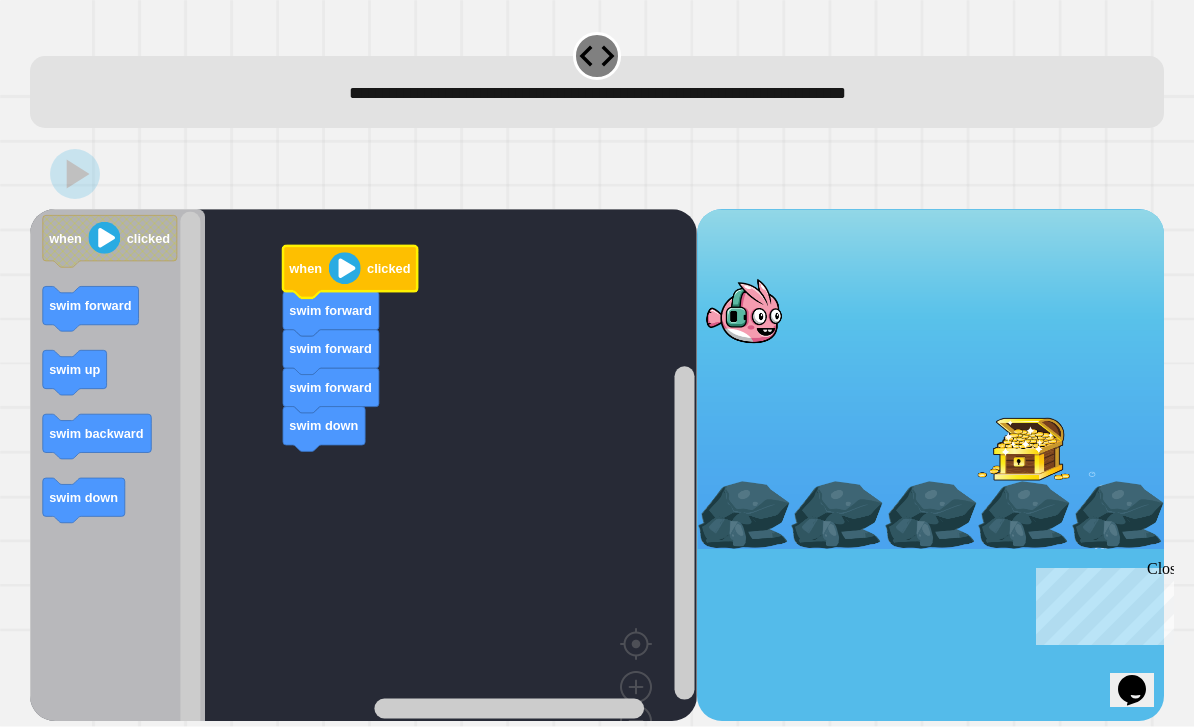 click at bounding box center (2233, 489) 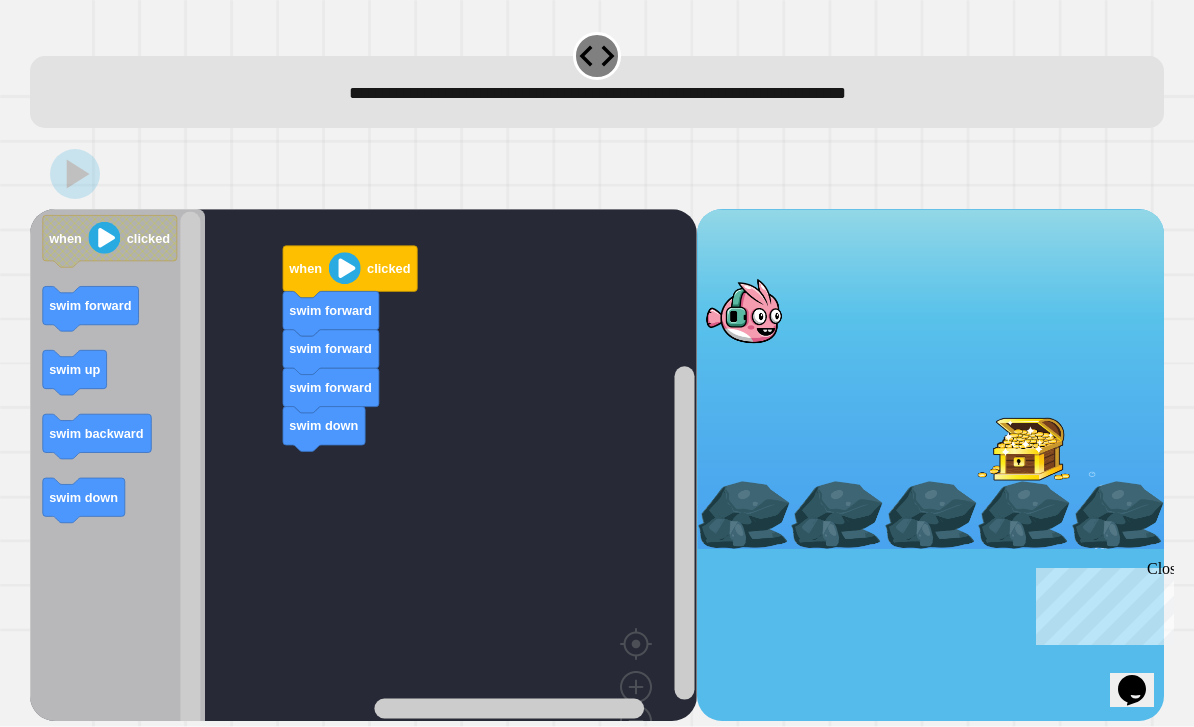 click 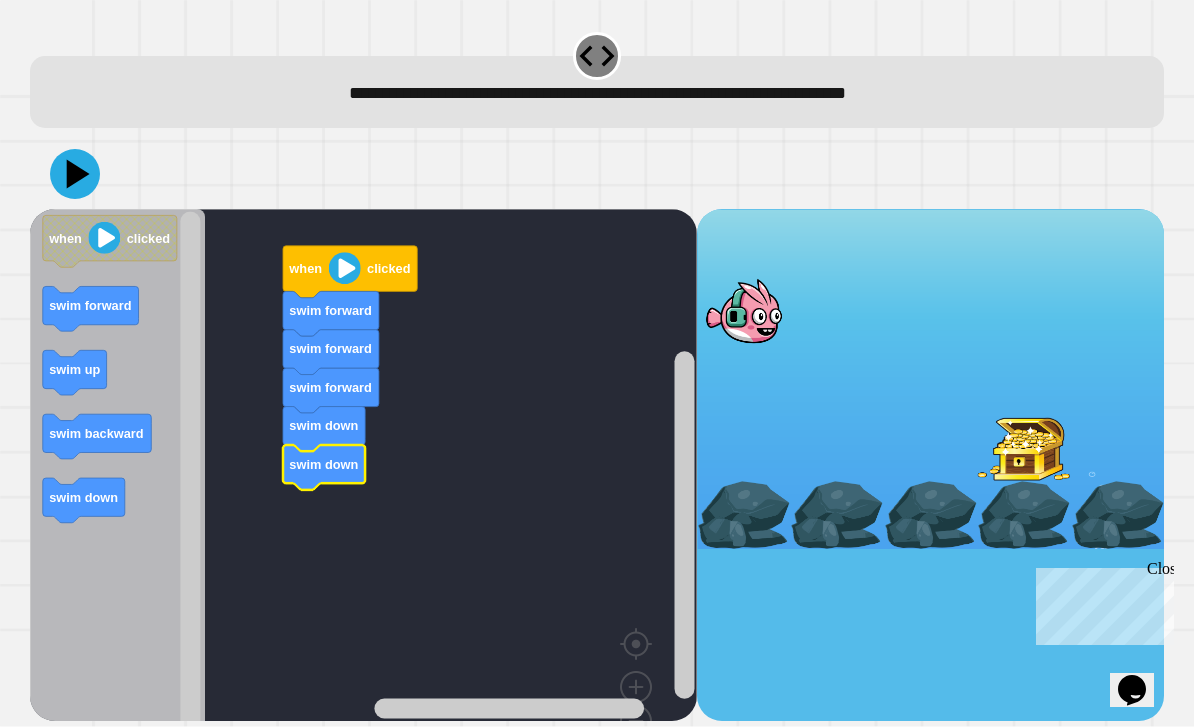 click 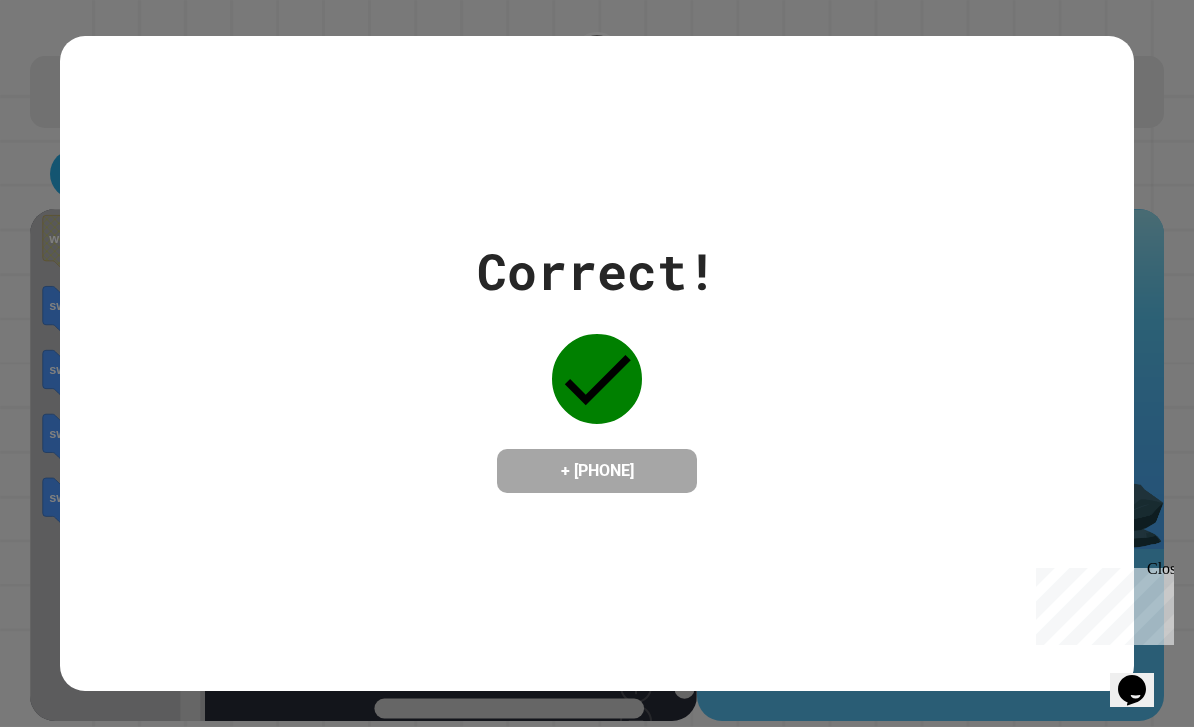 click on "+ [PHONE]" at bounding box center (597, 471) 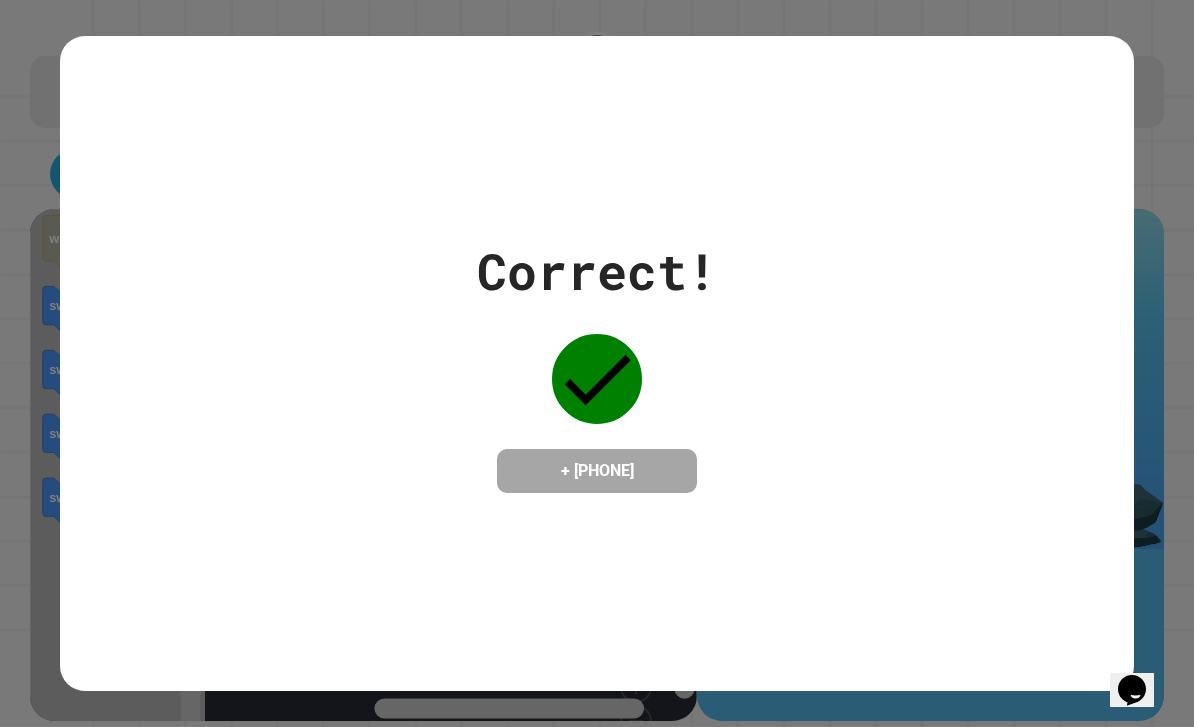 click on "+ [PHONE]" at bounding box center (597, 471) 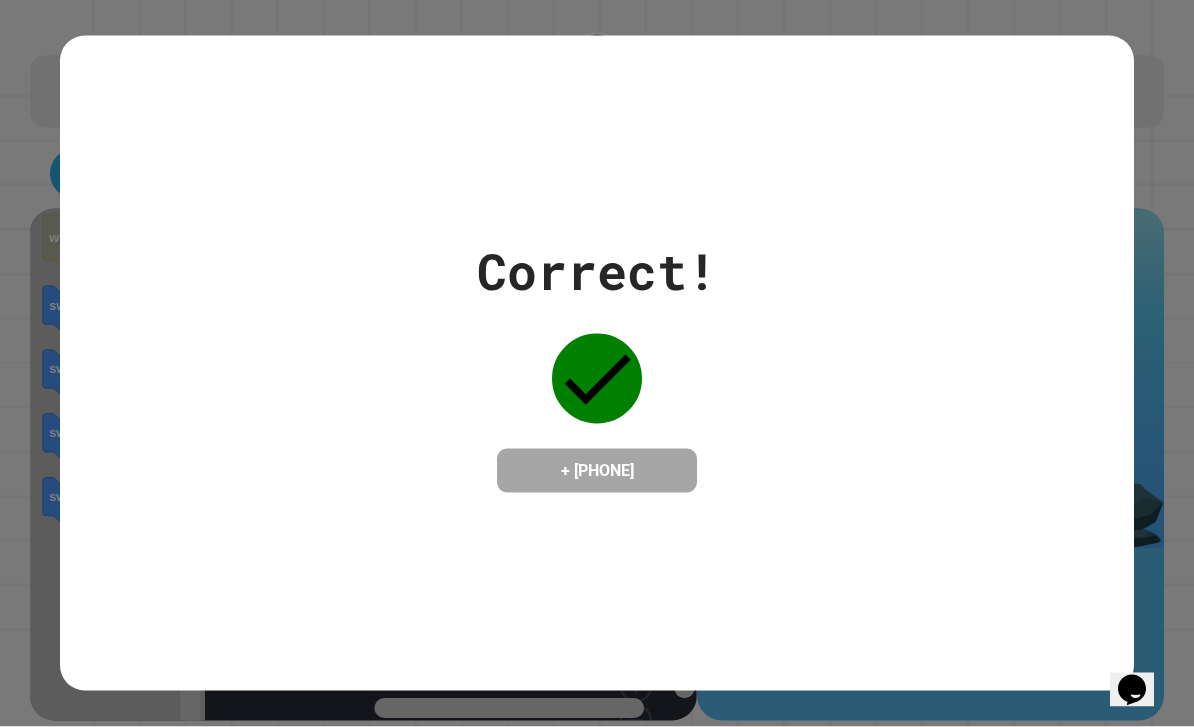 scroll, scrollTop: 21, scrollLeft: 0, axis: vertical 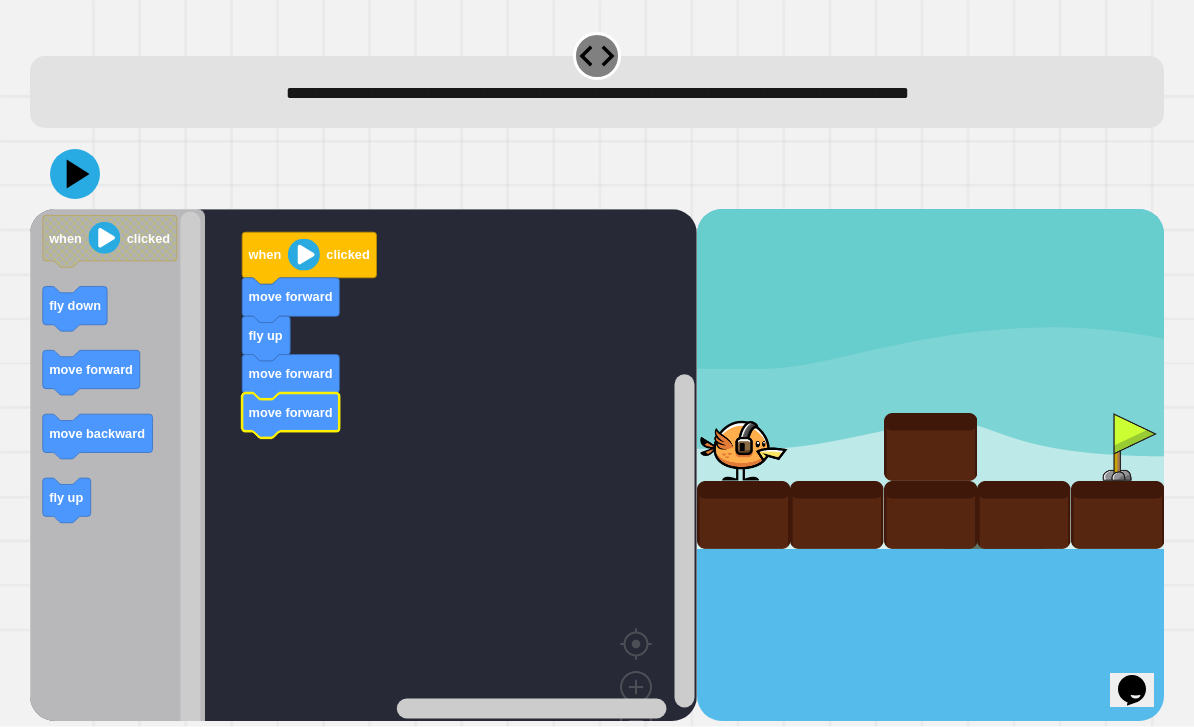 click 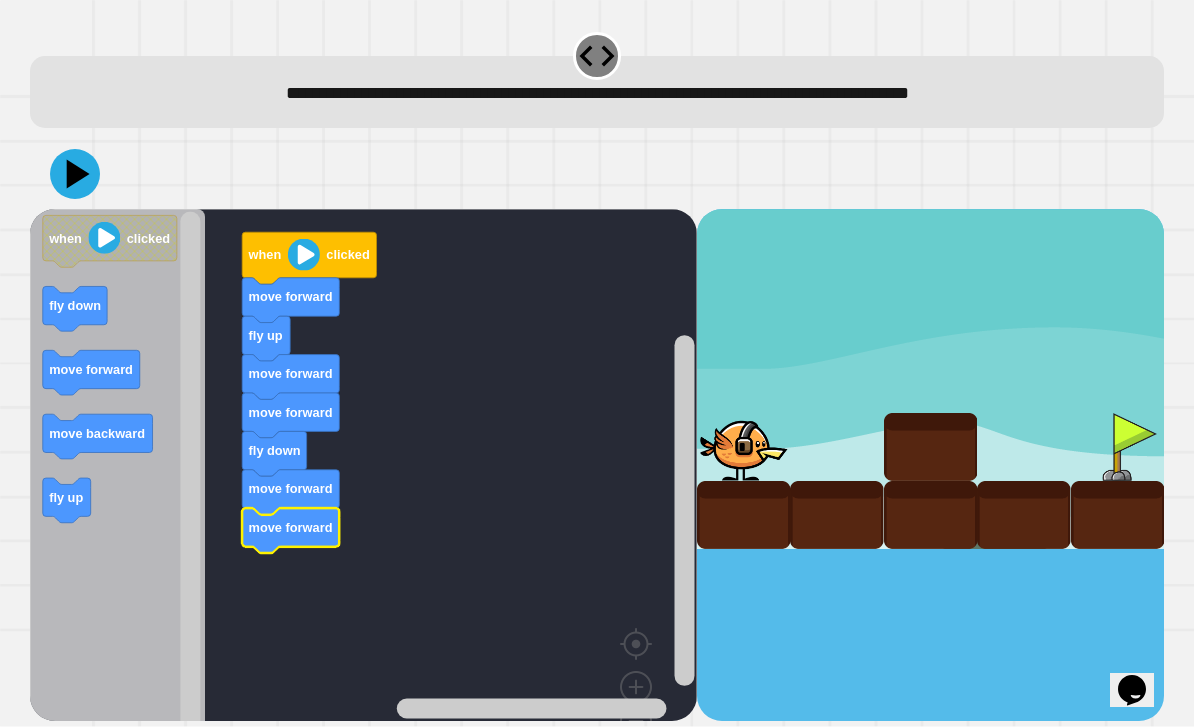 click 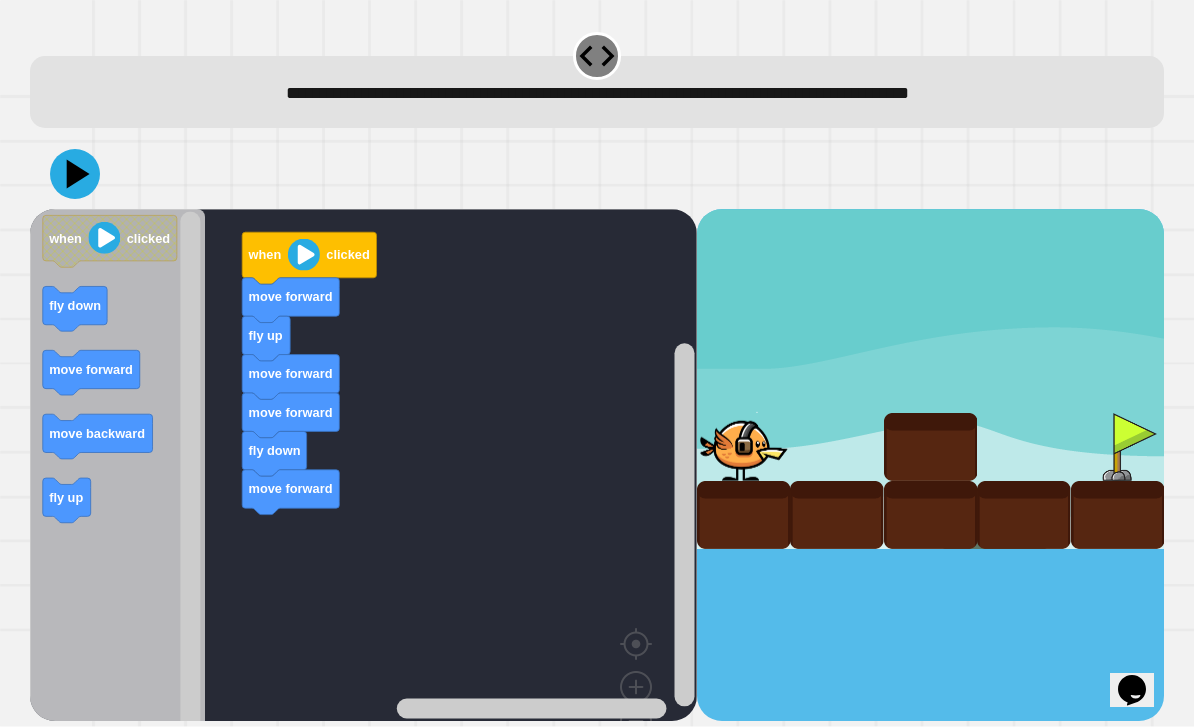 click 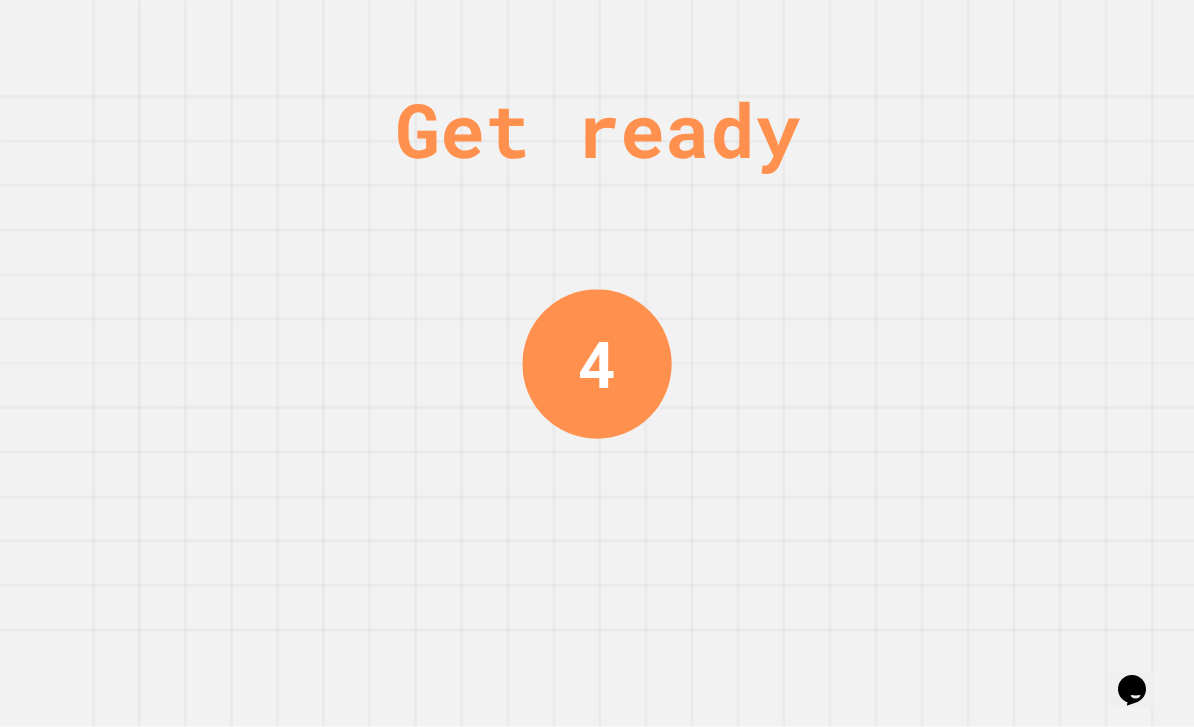 scroll, scrollTop: 0, scrollLeft: 0, axis: both 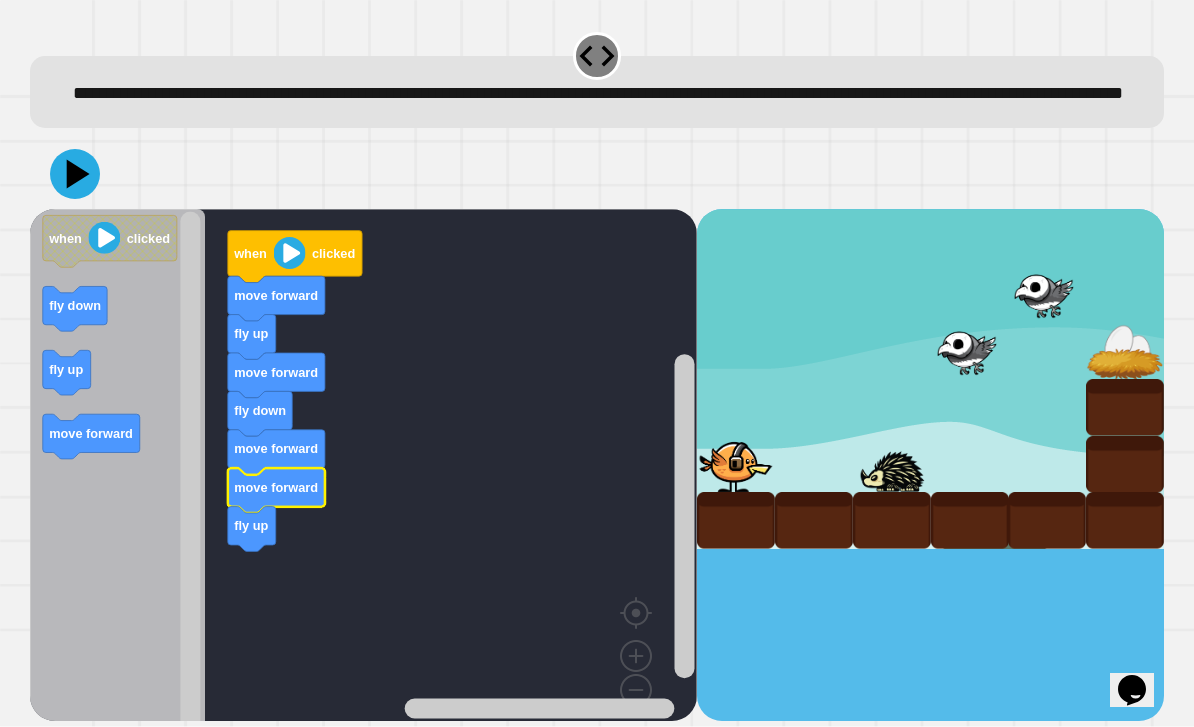 click 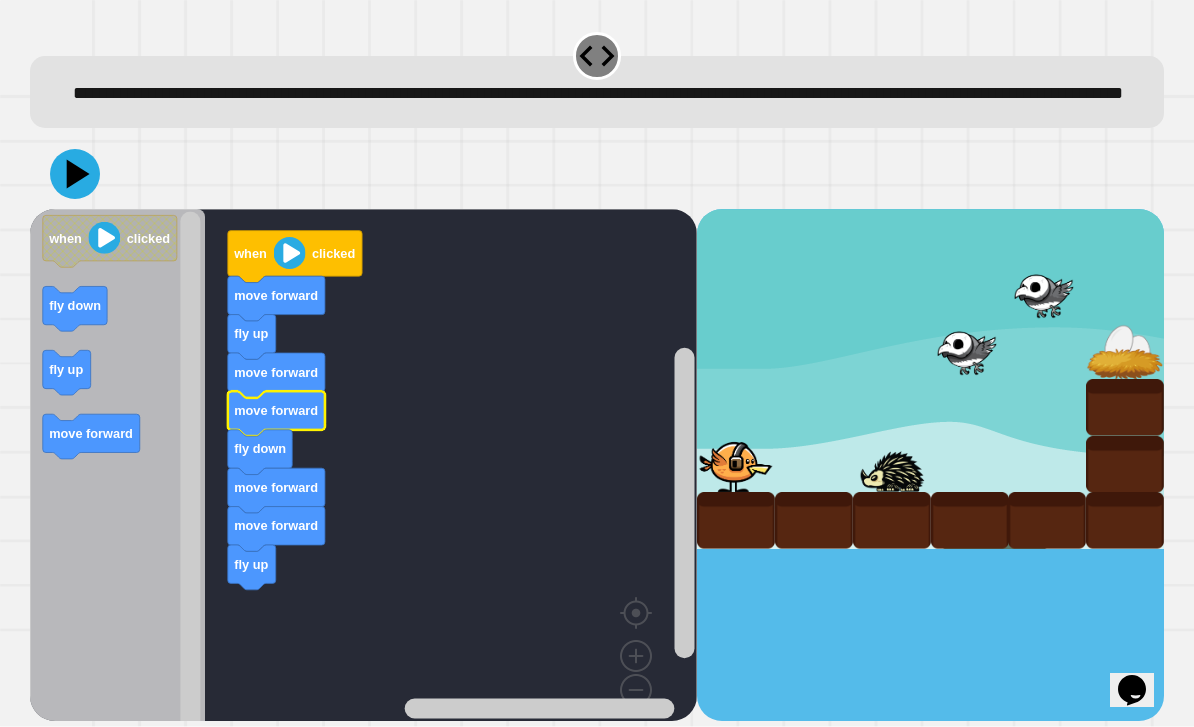 click 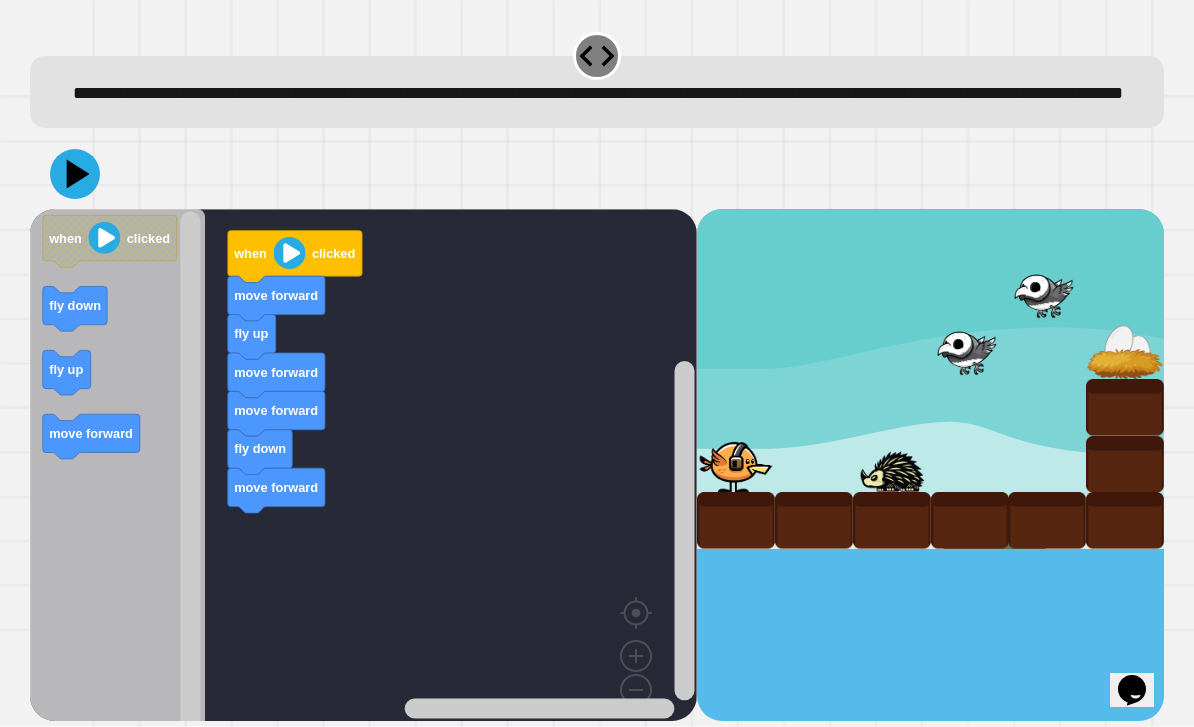 click on "fly down" 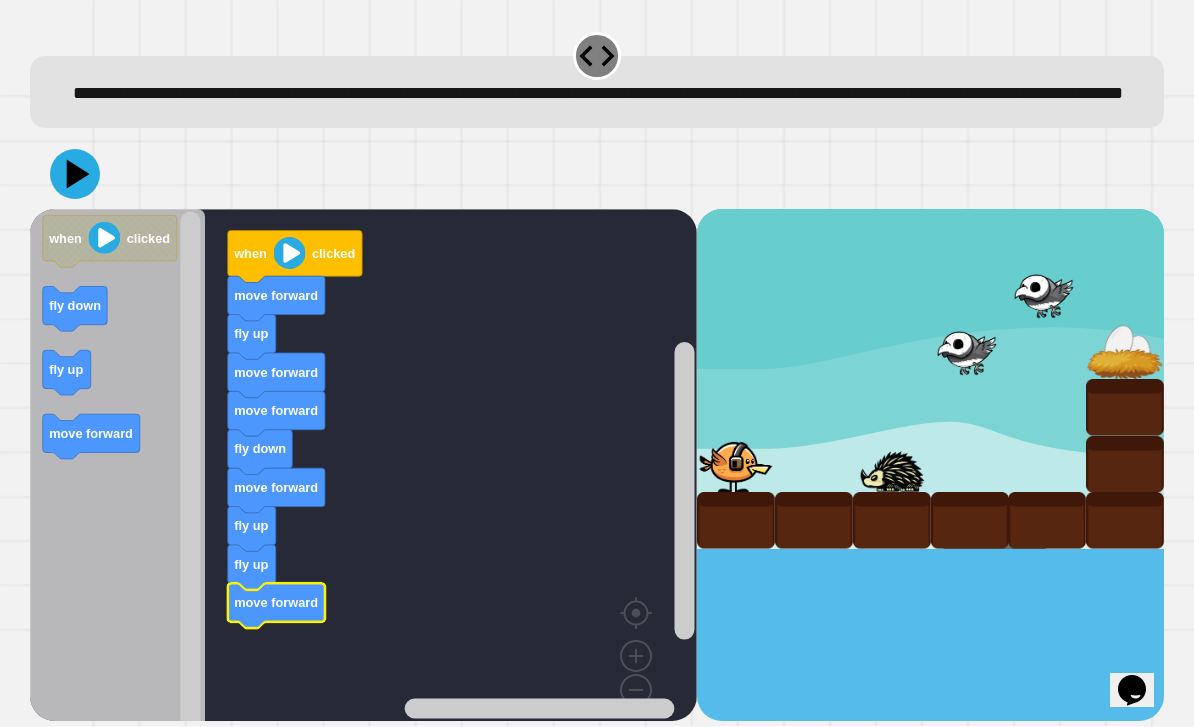 click 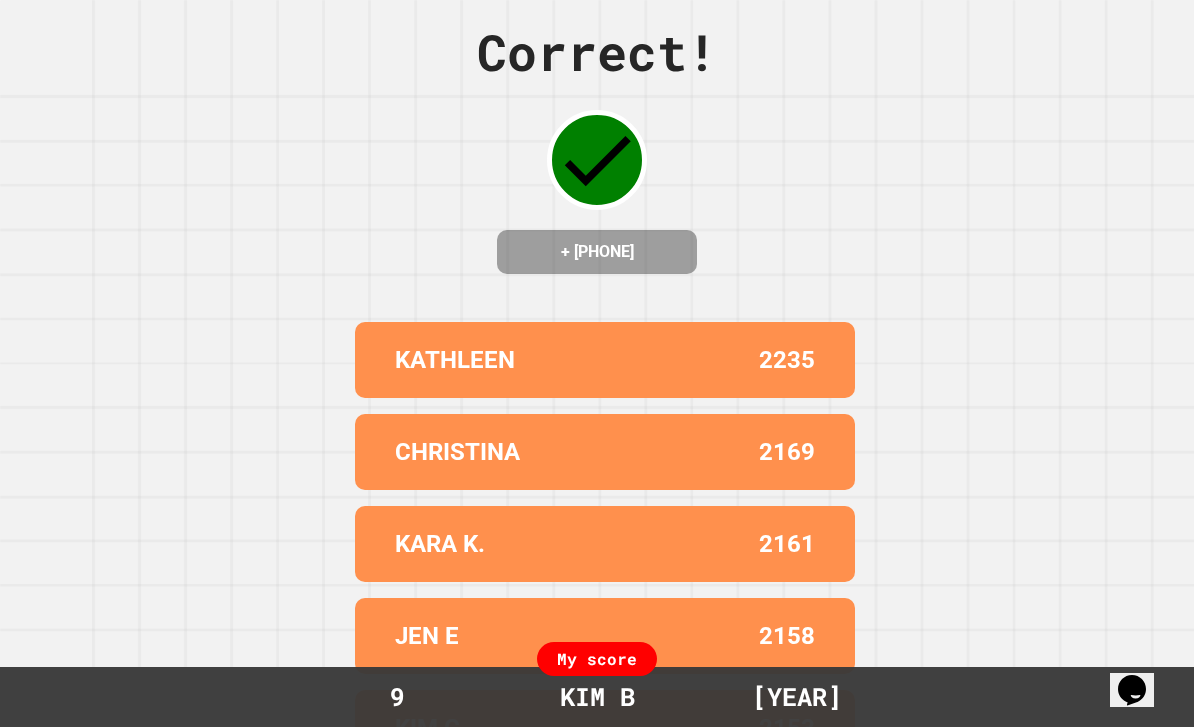 scroll, scrollTop: 0, scrollLeft: 0, axis: both 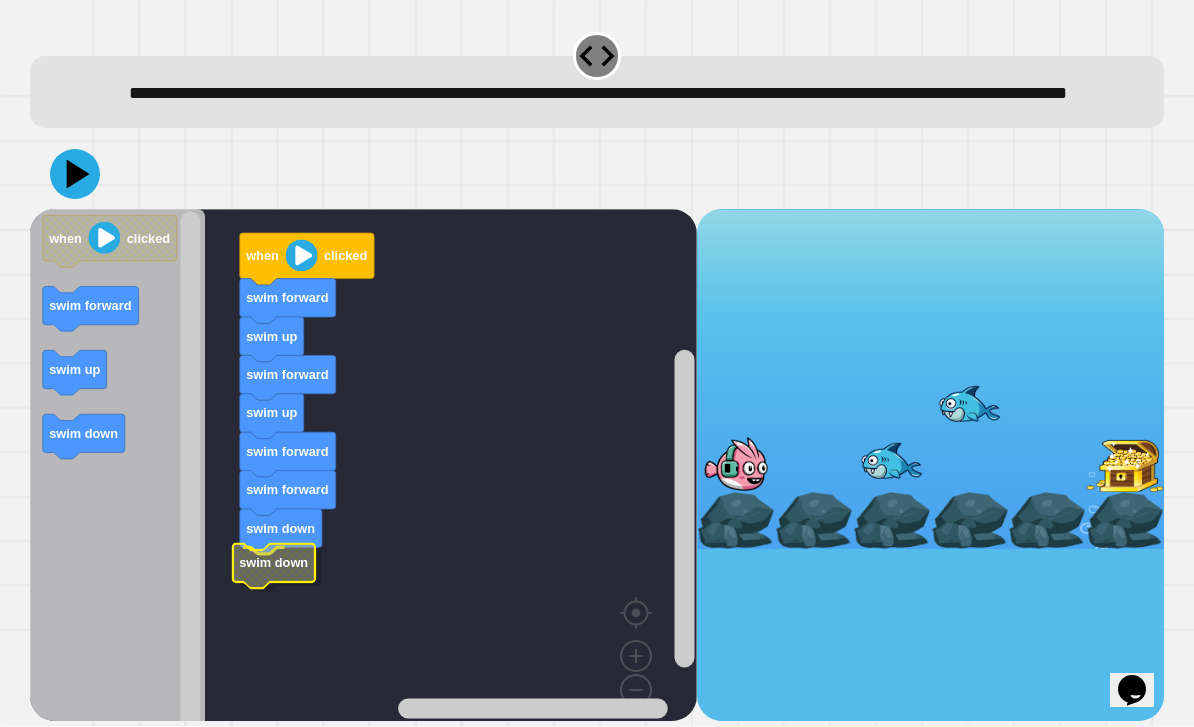 click 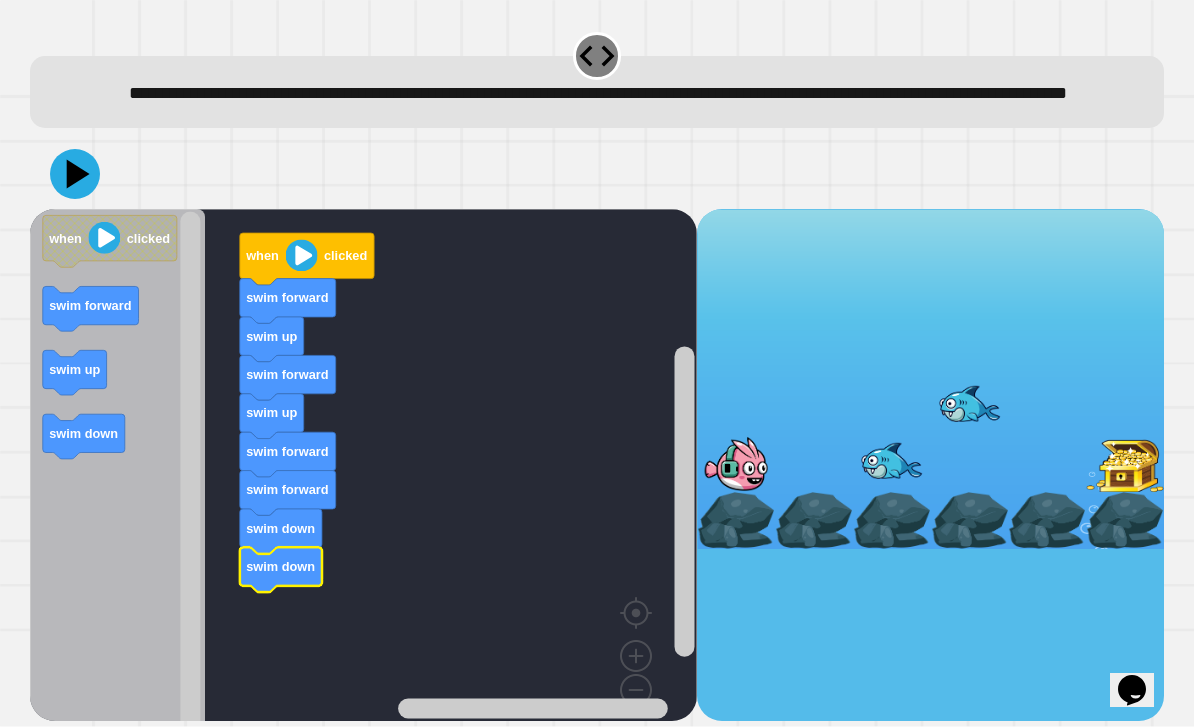 click 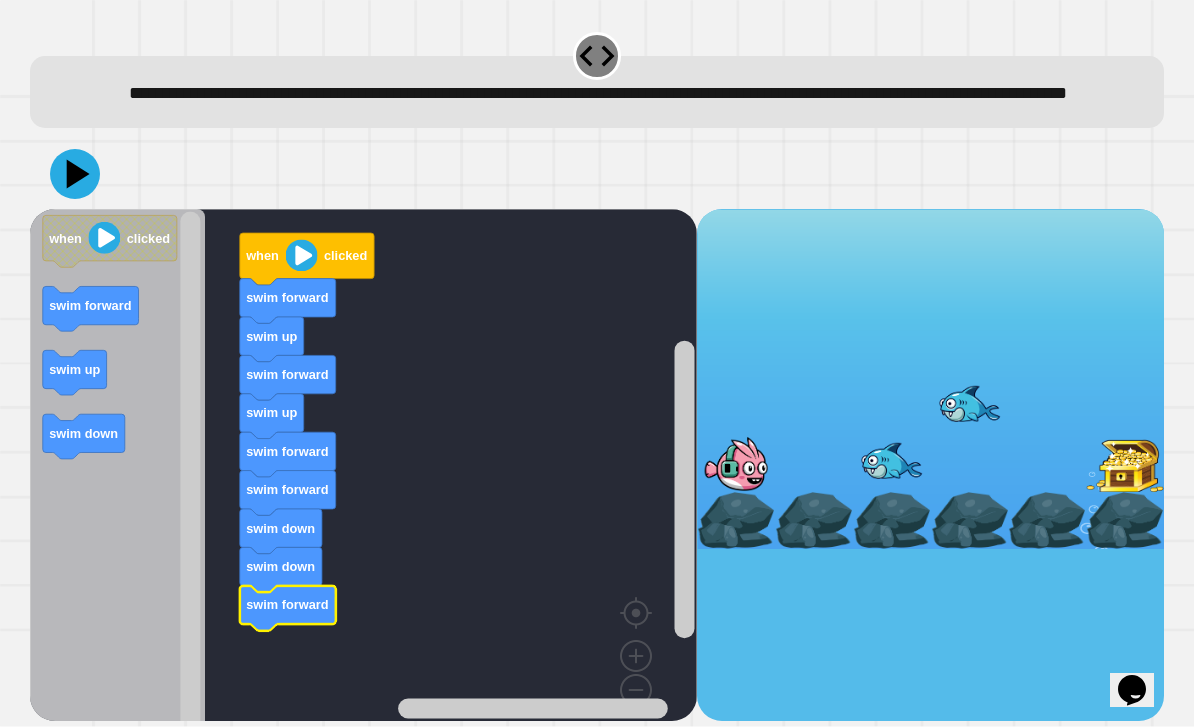 click 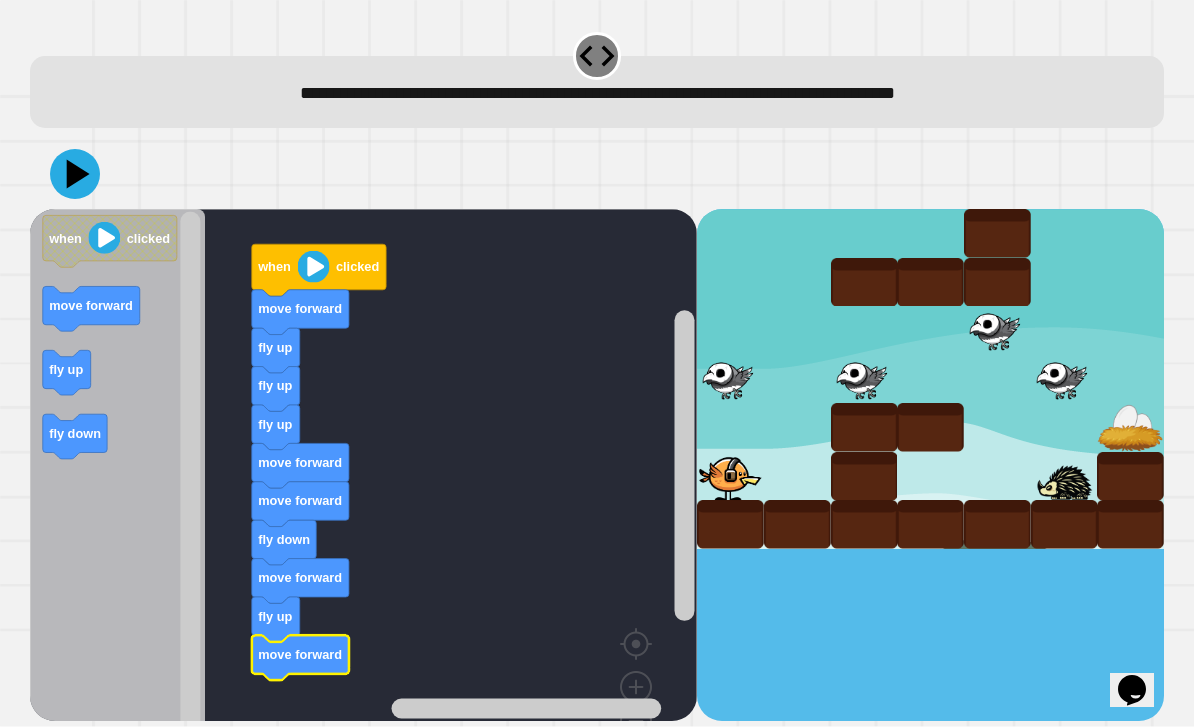 click 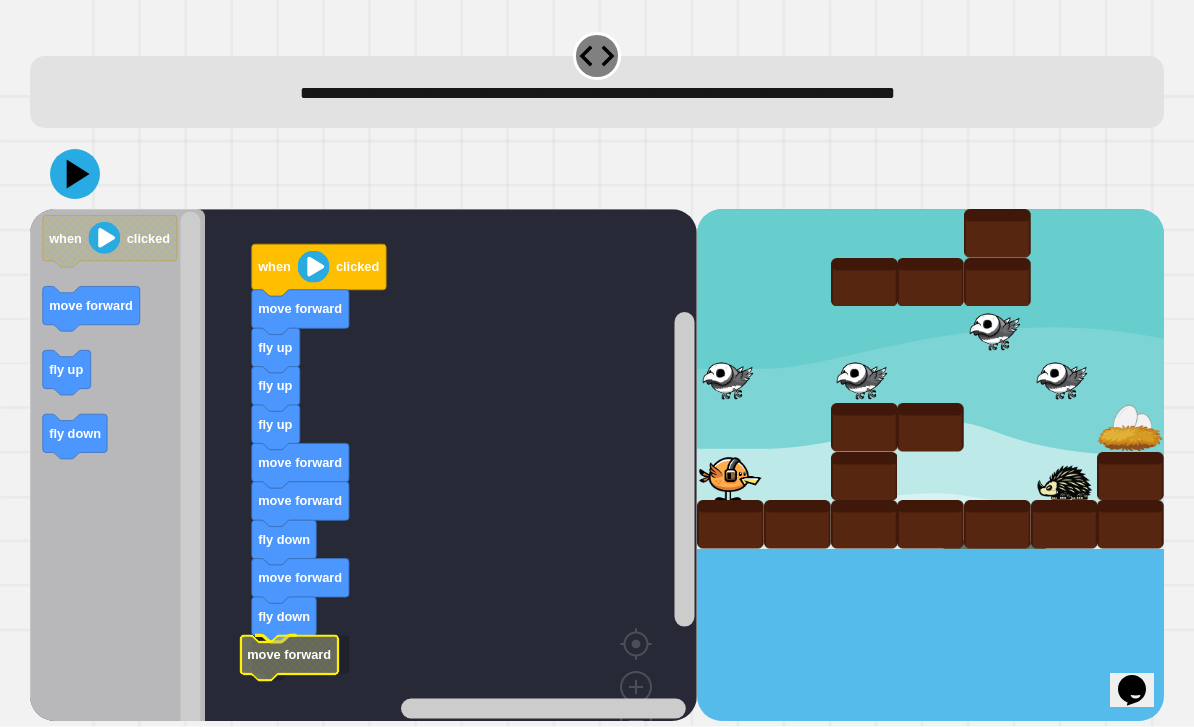 click 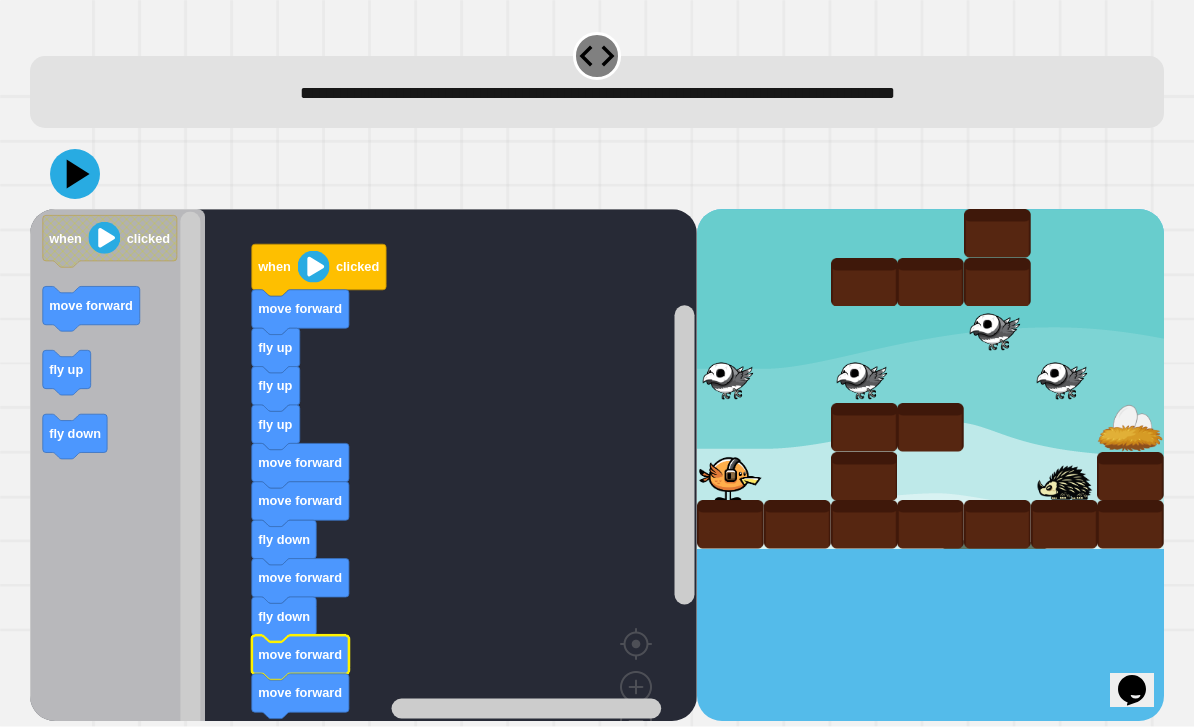 click 